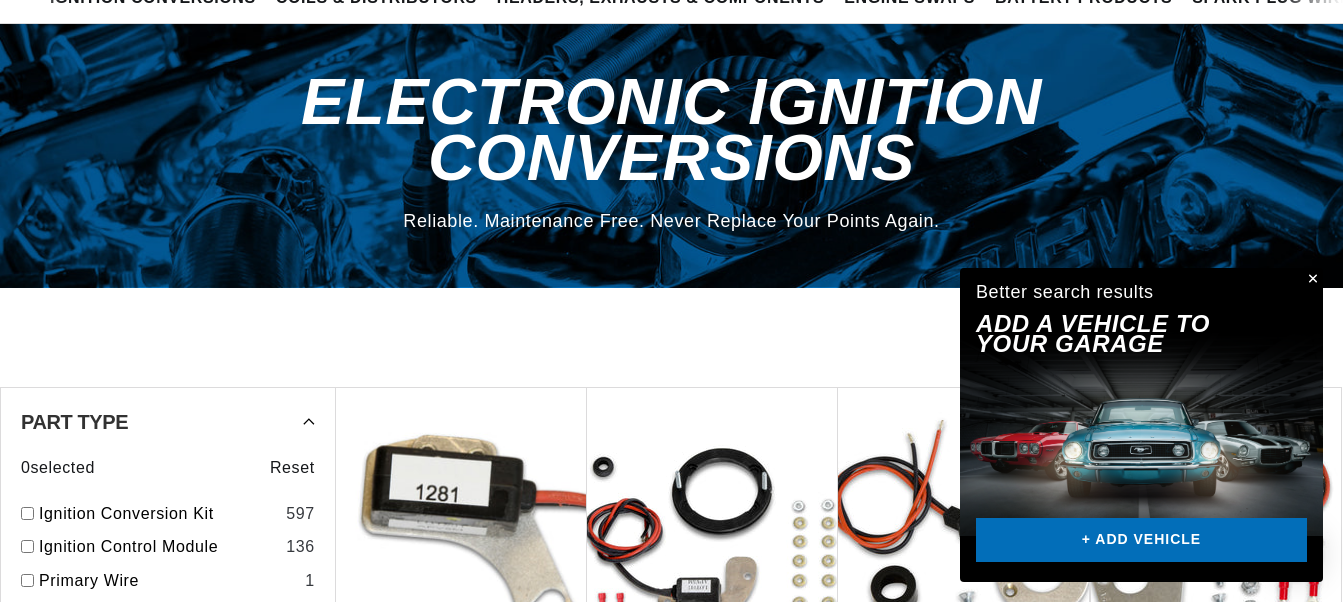 scroll, scrollTop: 204, scrollLeft: 0, axis: vertical 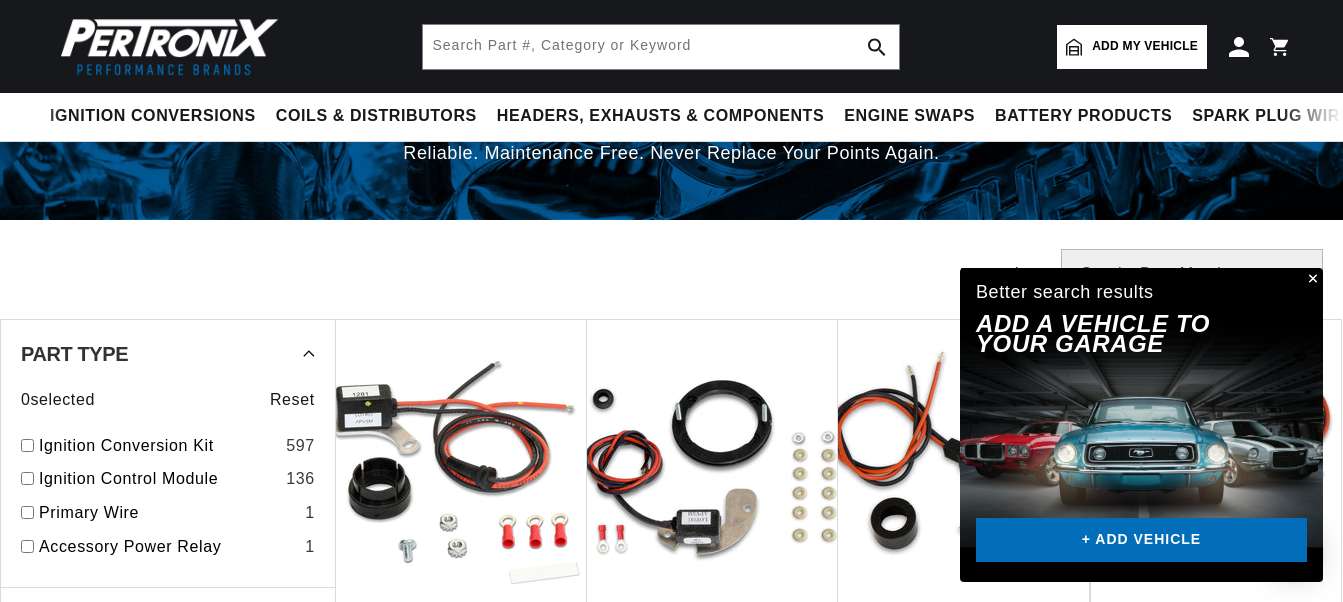 click at bounding box center (1311, 280) 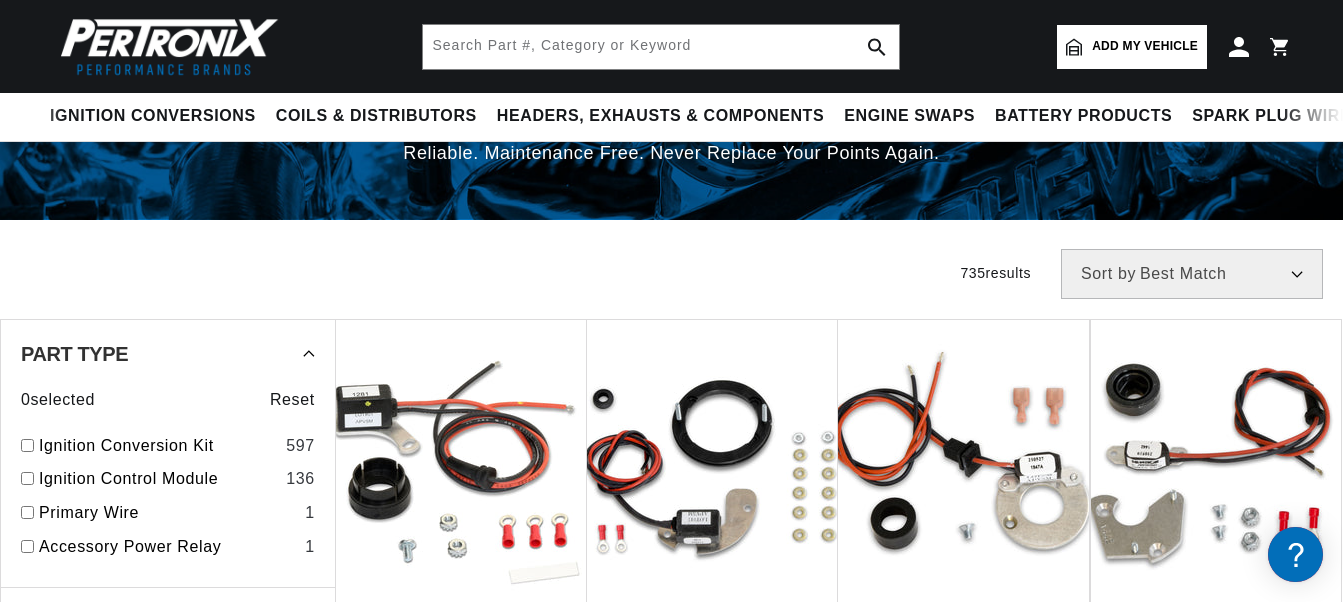 scroll, scrollTop: 0, scrollLeft: 747, axis: horizontal 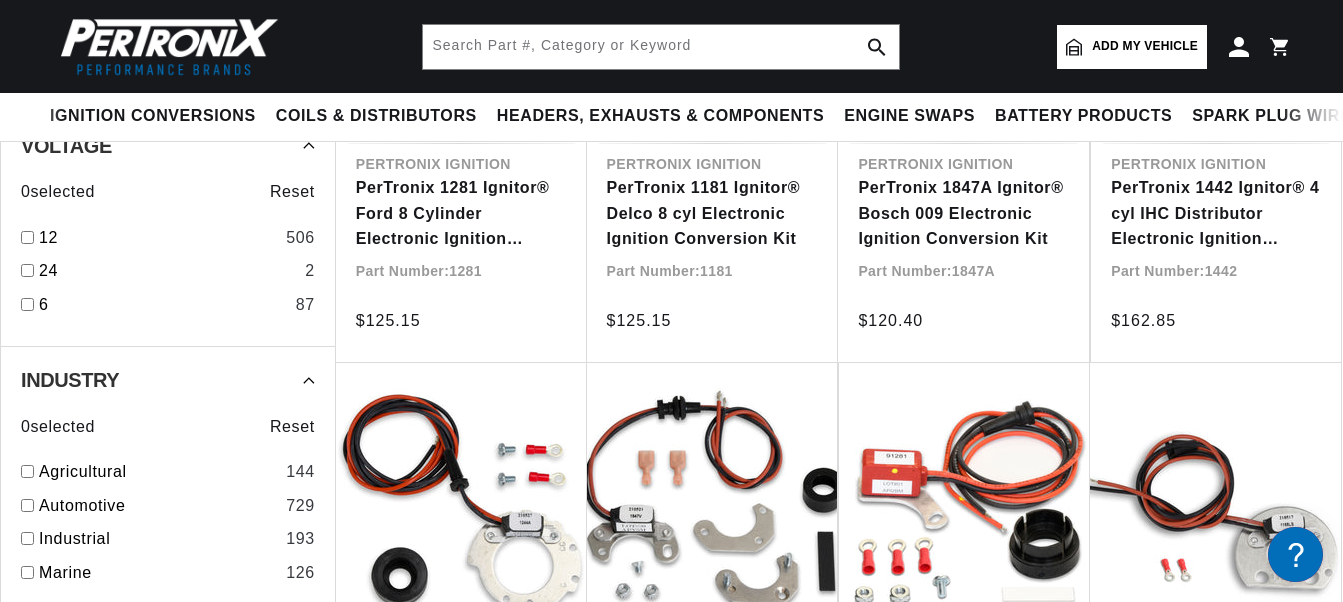 click on "Add my vehicle" at bounding box center (1145, 46) 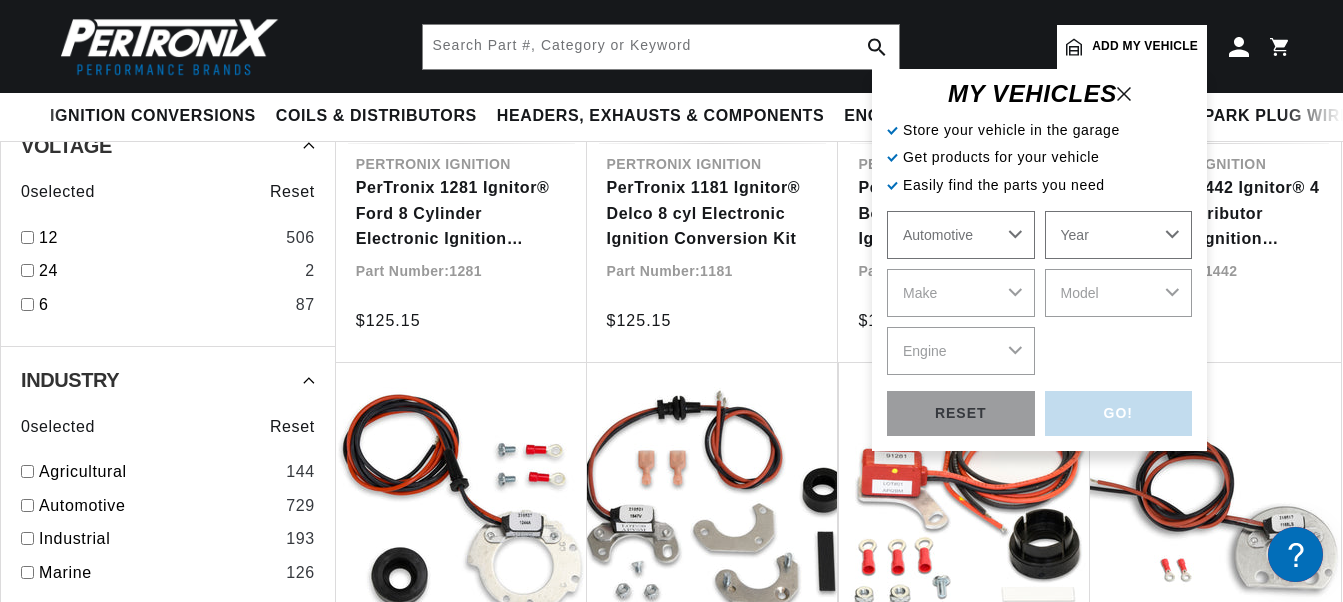 select on "1962" 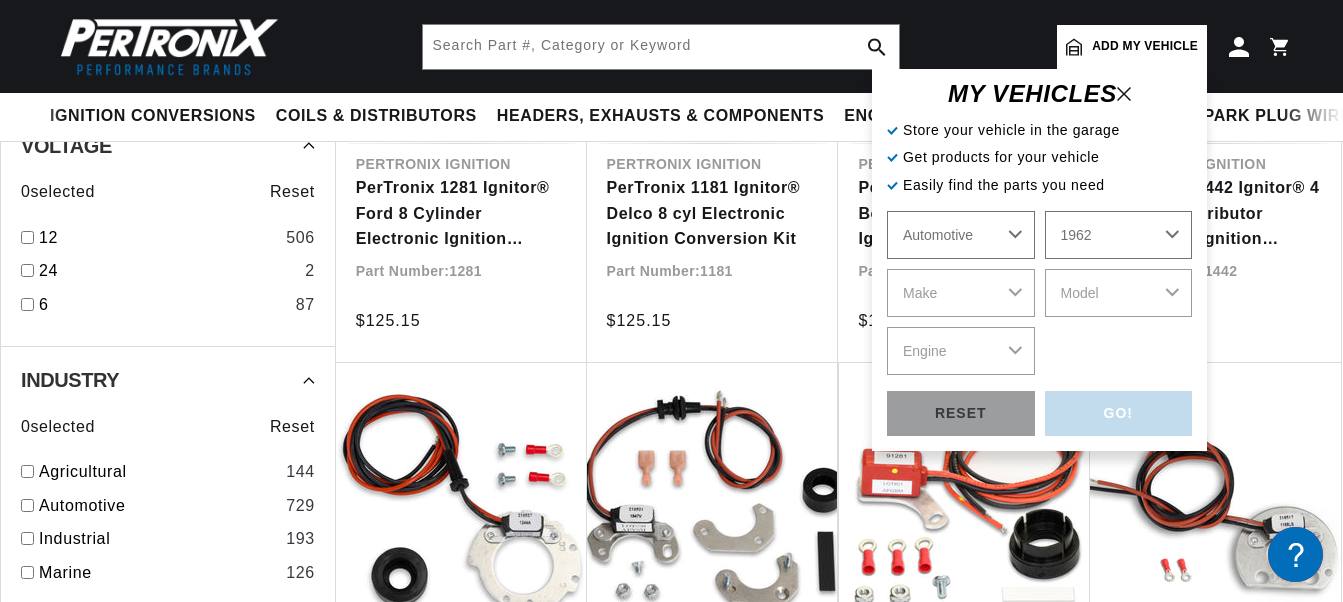 click on "1962" at bounding box center [0, 0] 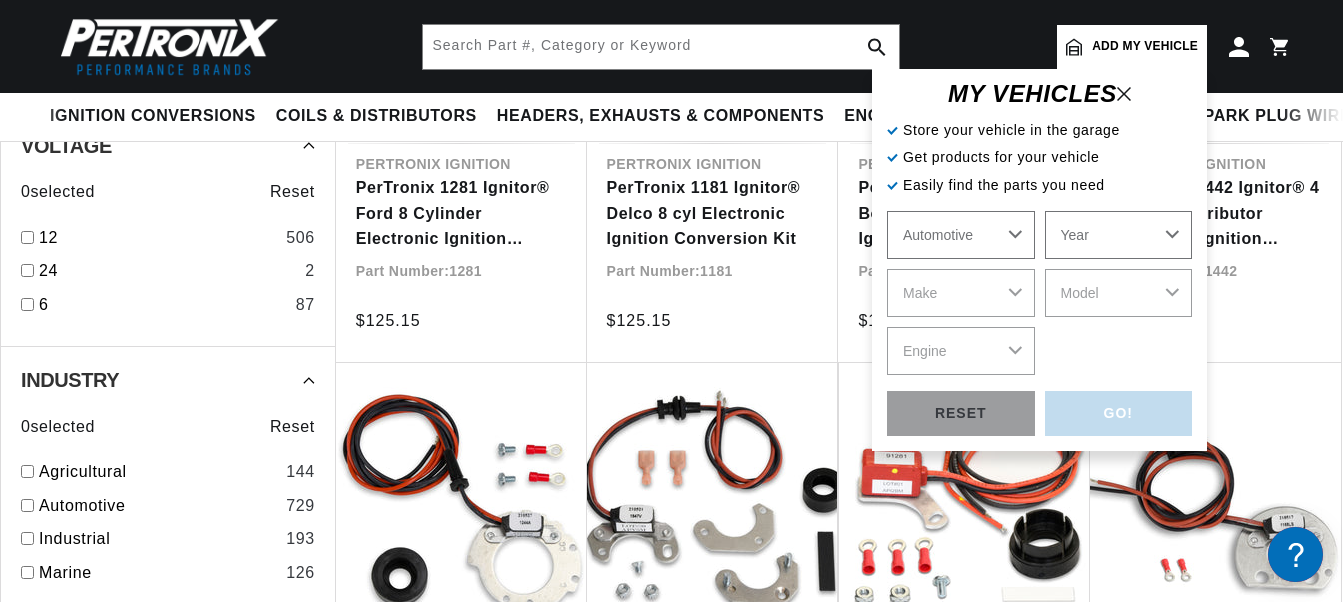 select on "1962" 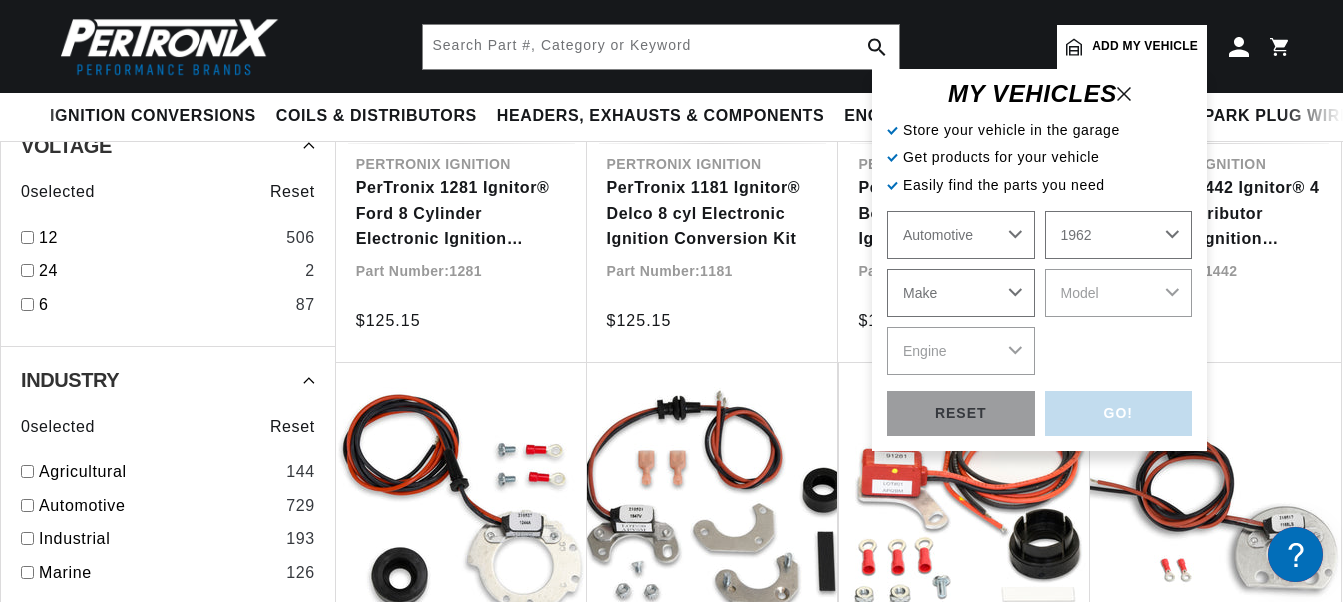 click on "Make
Alfa Romeo
American Motors
Aston Martin
Austin
Austin Healey
Bentley
Buick
Cadillac
Chevrolet
Chrysler
Daimler
Dodge
Ford
GMC
International
Jaguar
Jeep
Lincoln
Lotus
Maserati
Mercedes-Benz
Mercury
MG
Military Vehicles
Morris
Oldsmobile
Plymouth
Pontiac
Porsche
Rolls-Royce
Studebaker
Triumph" at bounding box center (961, 293) 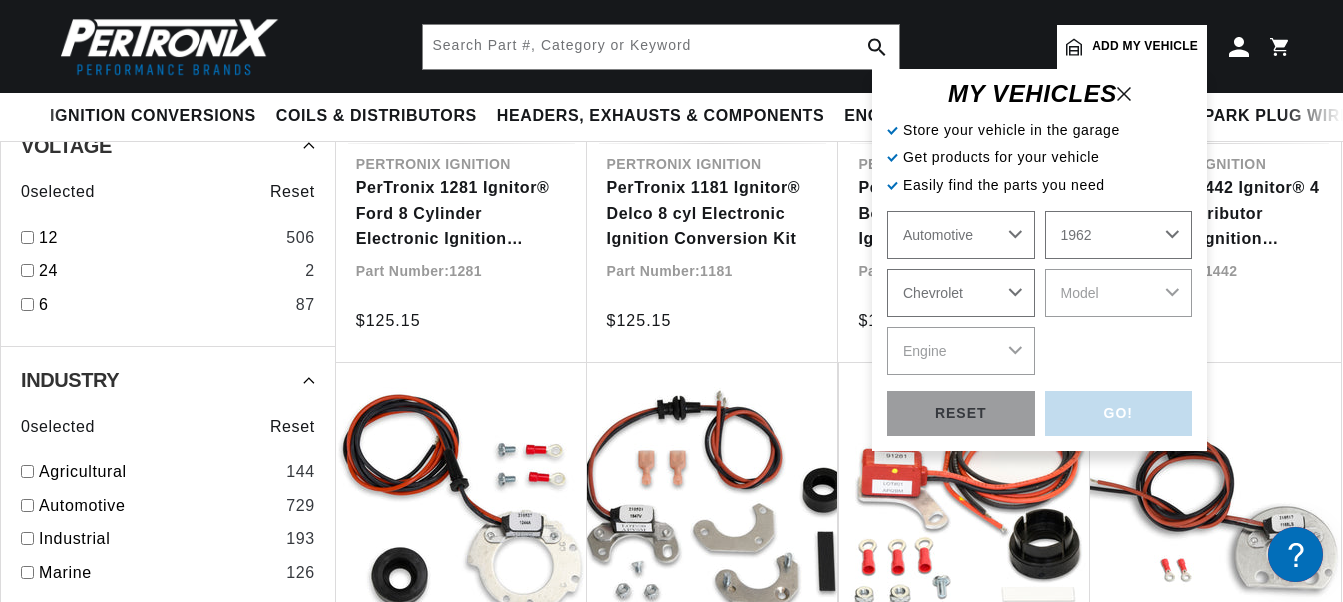 click on "Chevrolet" at bounding box center (0, 0) 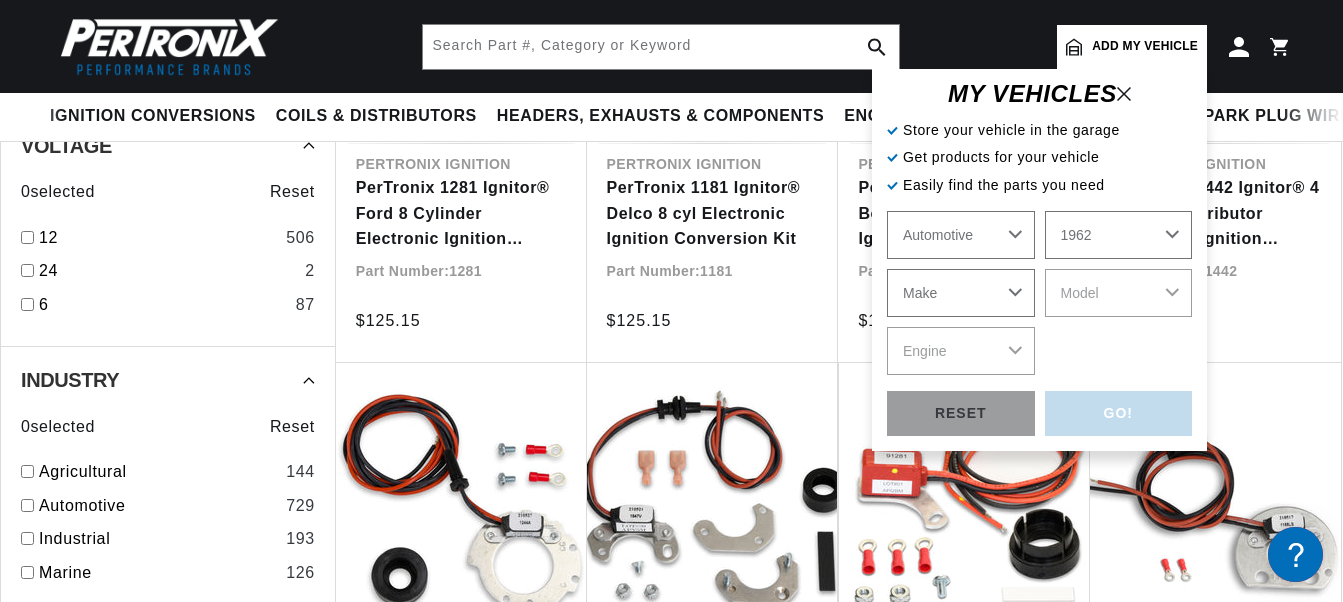 select on "Chevrolet" 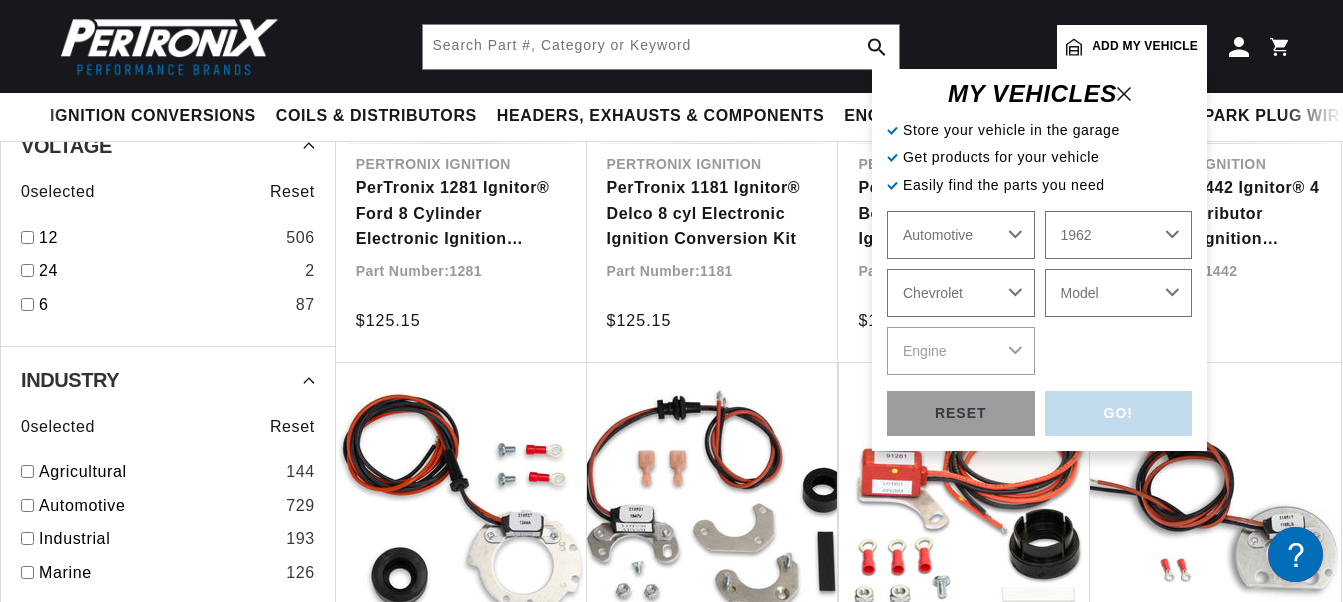 click on "Model
Bel Air
Biscayne
C10 Pickup
C20 Pickup
C30 Pickup
C40
Chevy II
Corvair
Corvette
Impala
K10 Pickup
K20 Pickup
P10 Series
P20 Series
P30 Series
Suburban" at bounding box center [1119, 293] 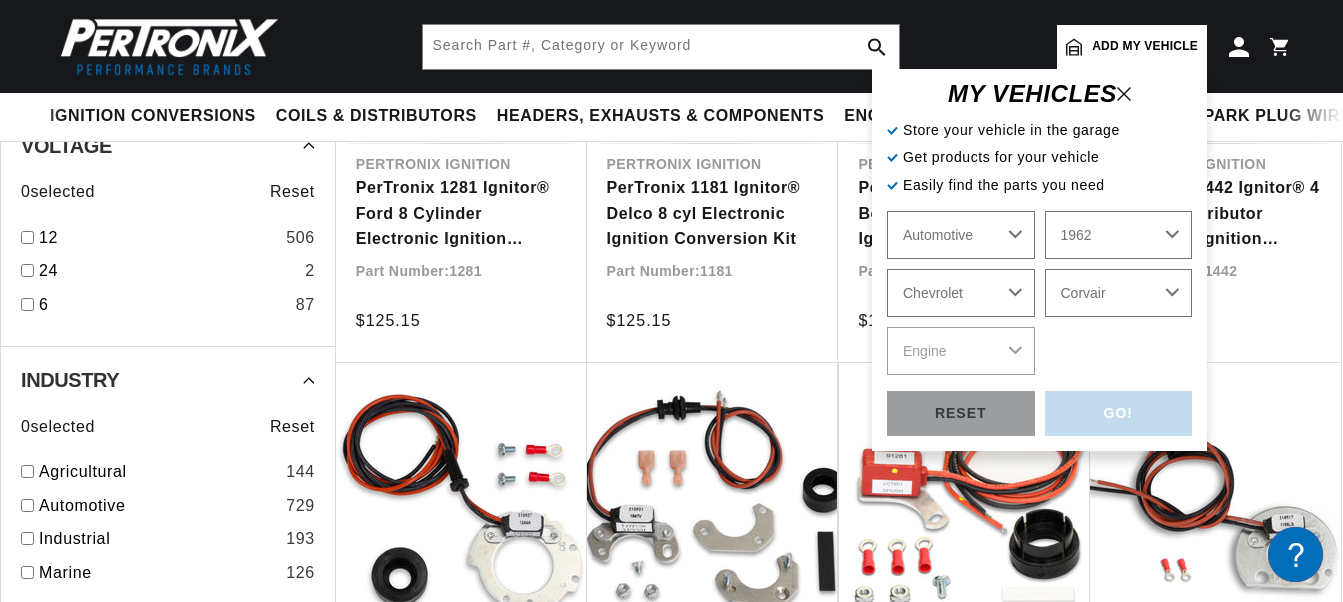 click on "Corvair" at bounding box center [0, 0] 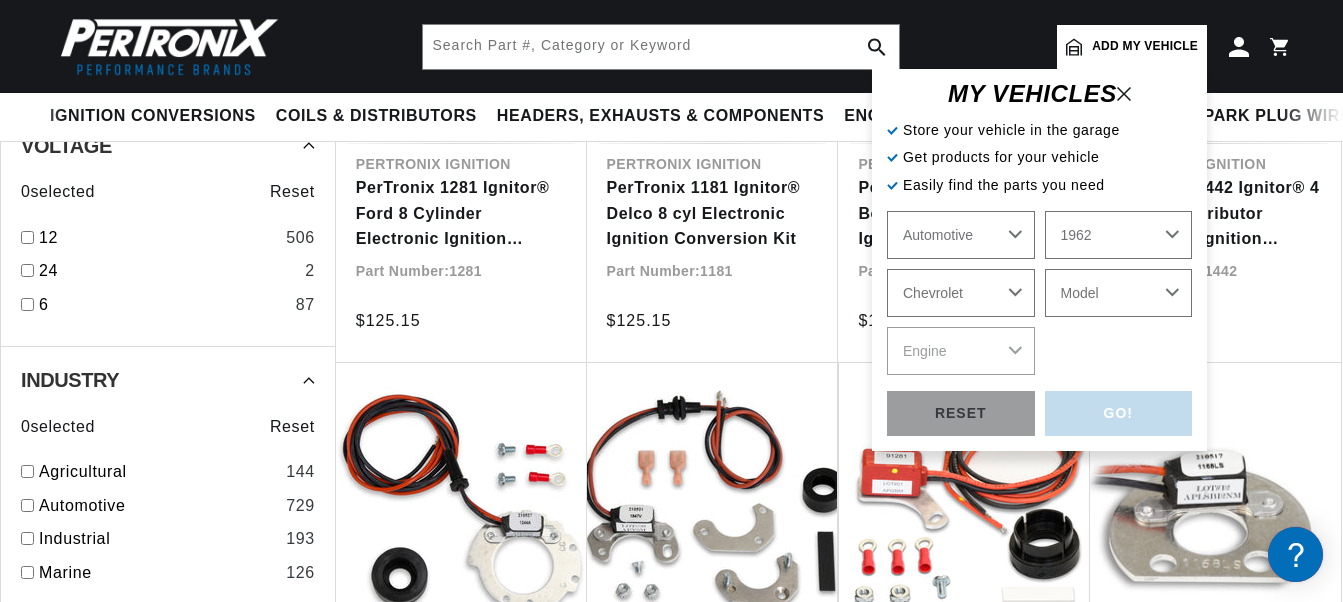 select on "Corvair" 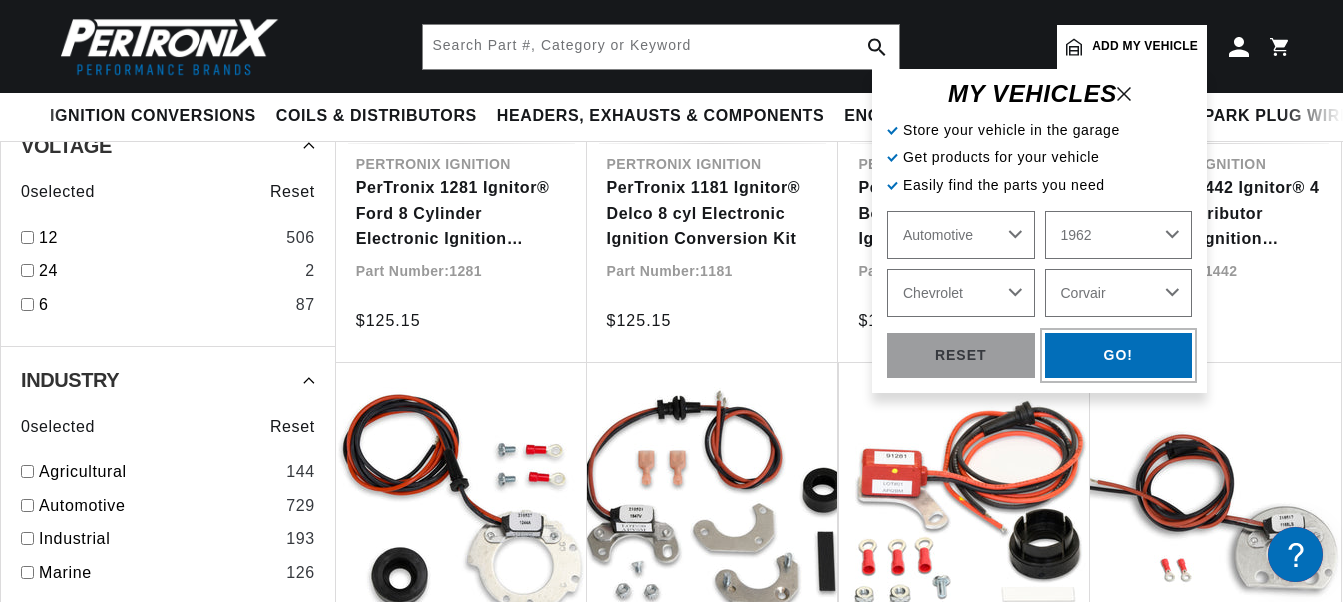click on "GO!" at bounding box center [1119, 355] 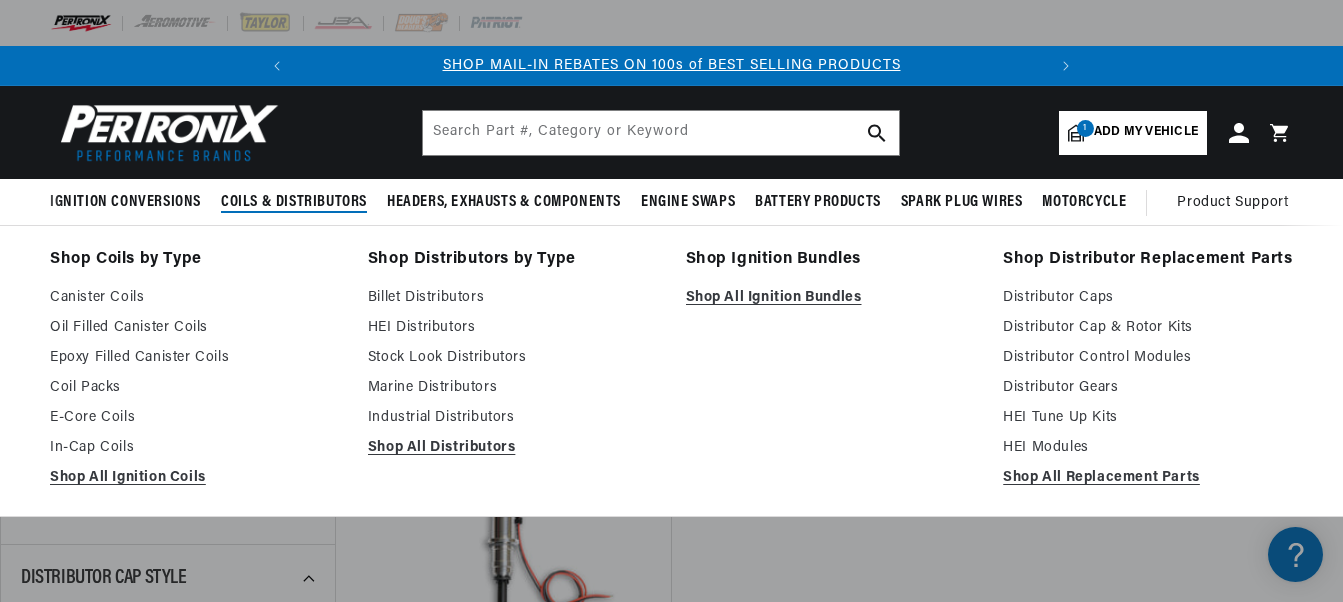 scroll, scrollTop: 0, scrollLeft: 0, axis: both 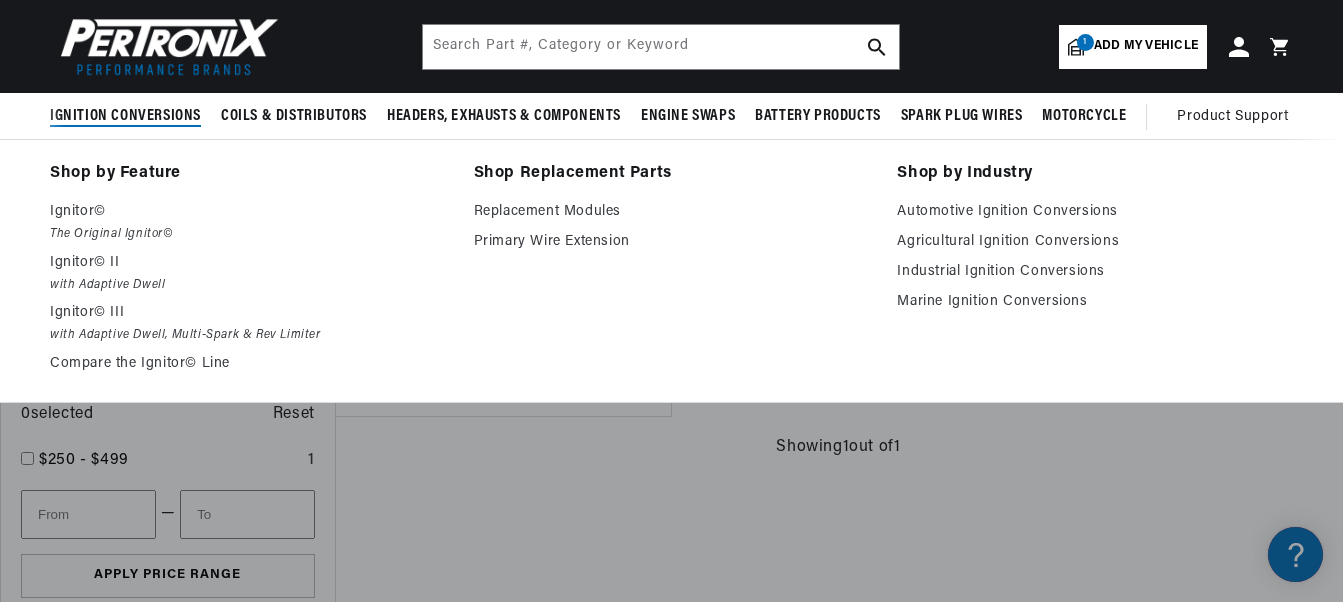 click on "Ignition Conversions" at bounding box center [125, 116] 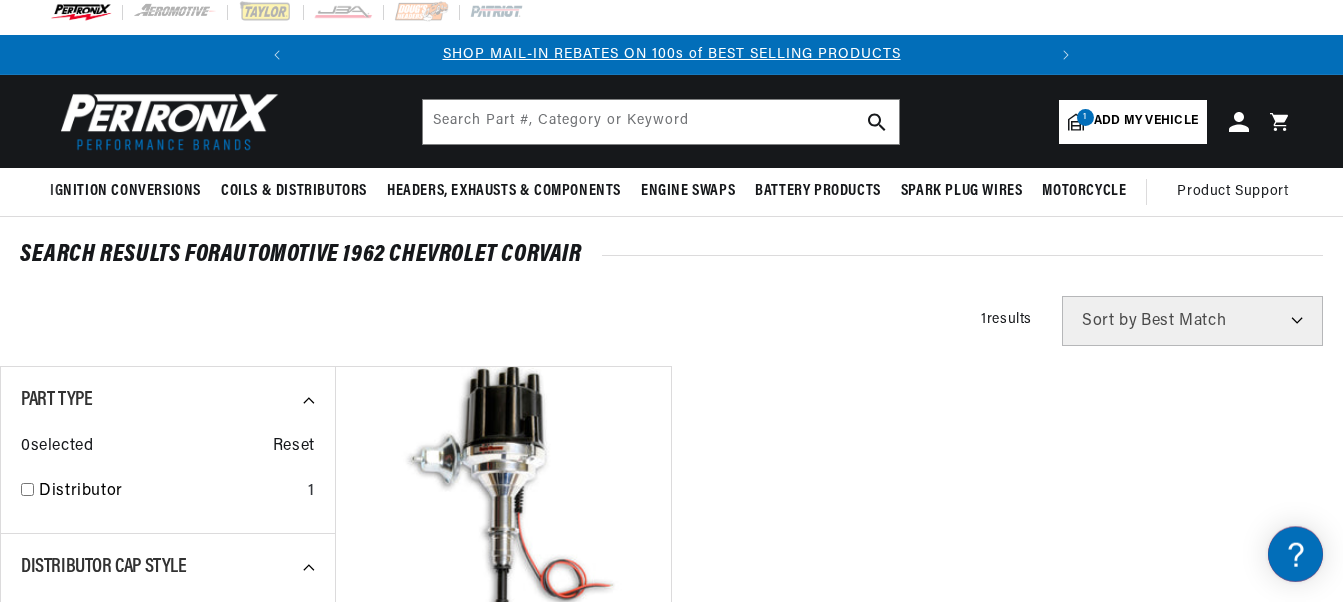 scroll, scrollTop: 0, scrollLeft: 0, axis: both 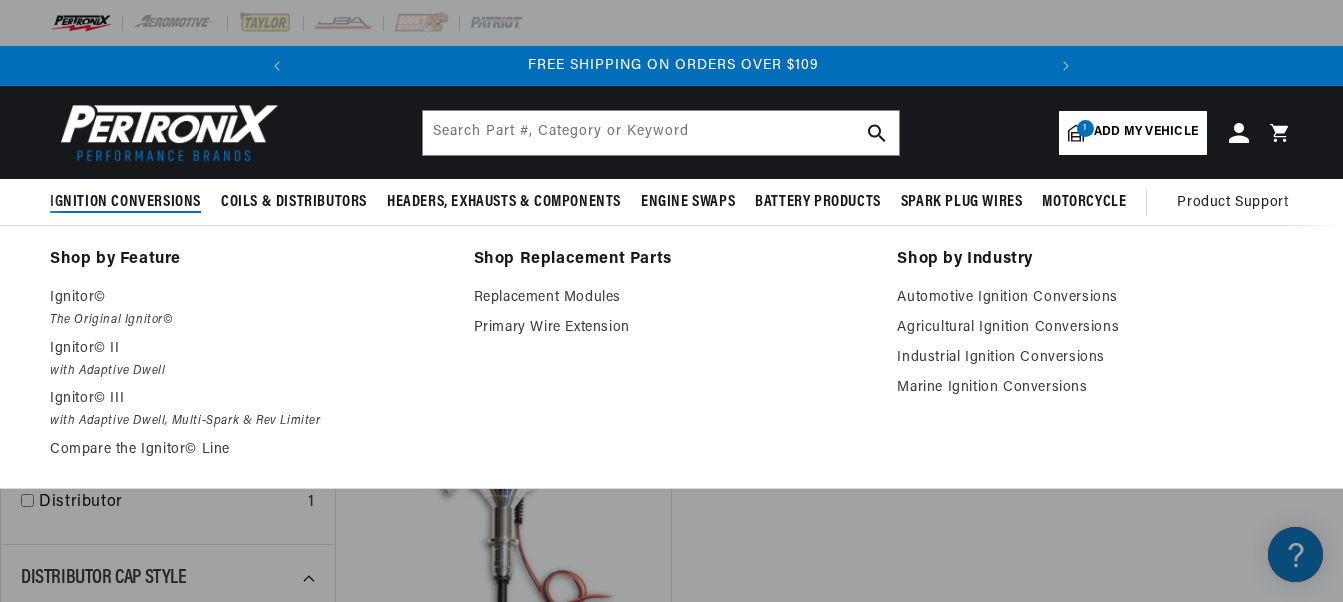 click on "Ignition Conversions" at bounding box center (125, 202) 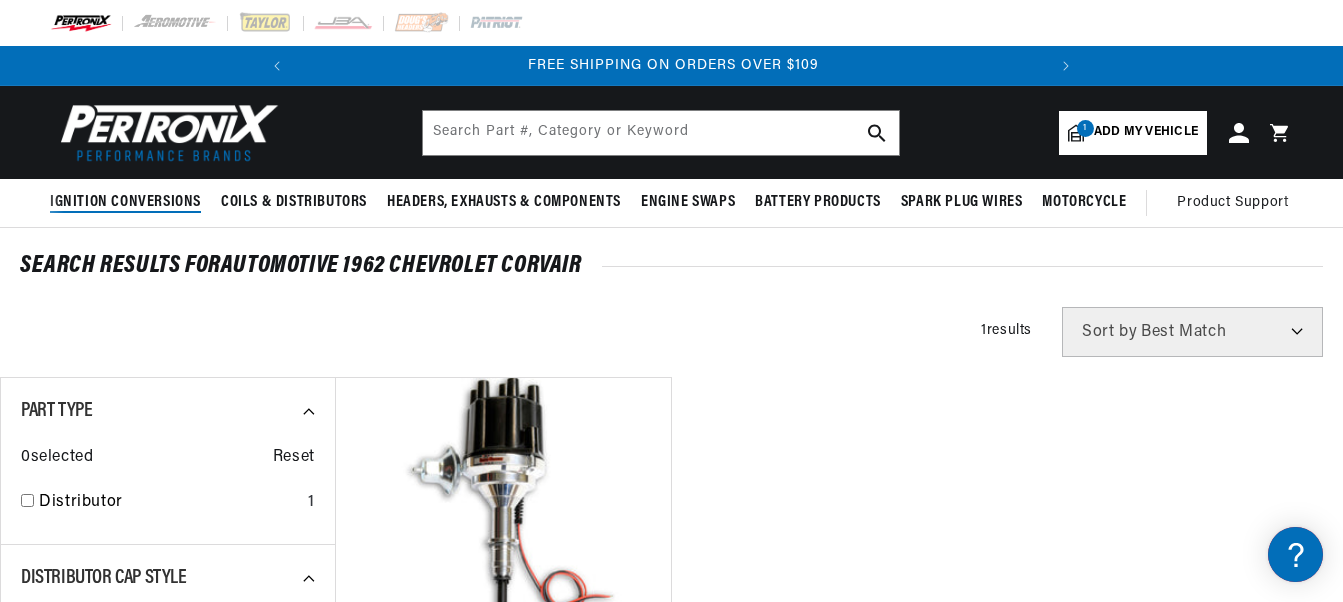 click on "Ignition Conversions" at bounding box center (125, 202) 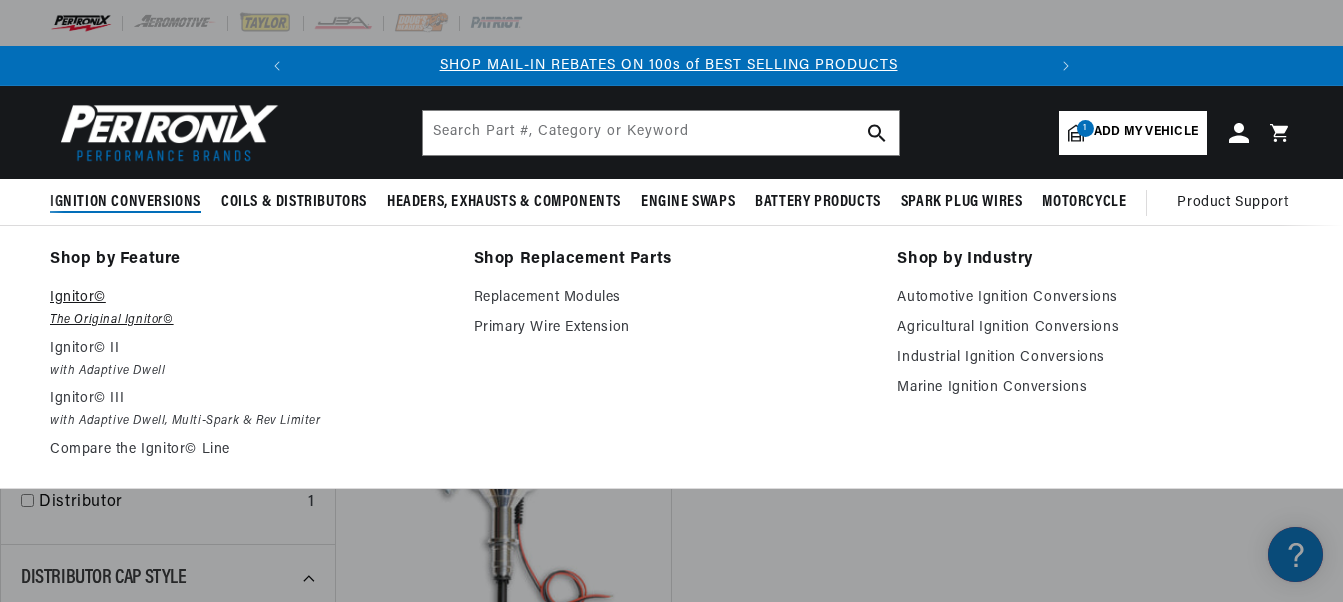 scroll, scrollTop: 0, scrollLeft: 0, axis: both 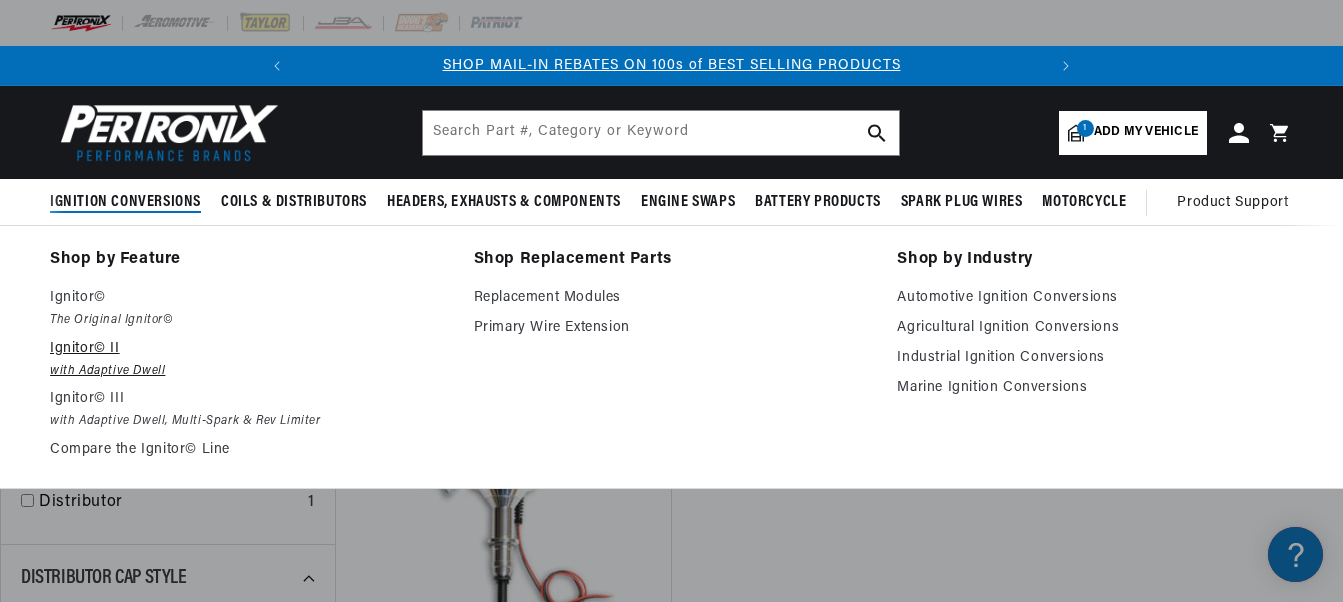 click on "with Adaptive Dwell" at bounding box center [248, 371] 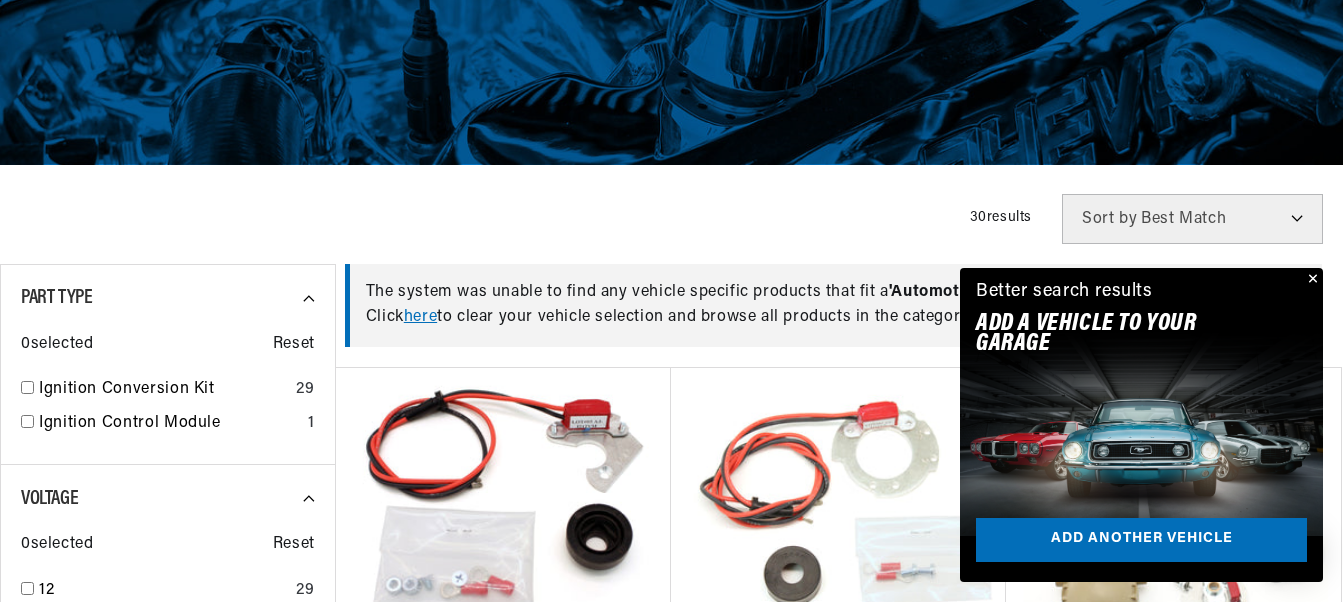 scroll, scrollTop: 340, scrollLeft: 0, axis: vertical 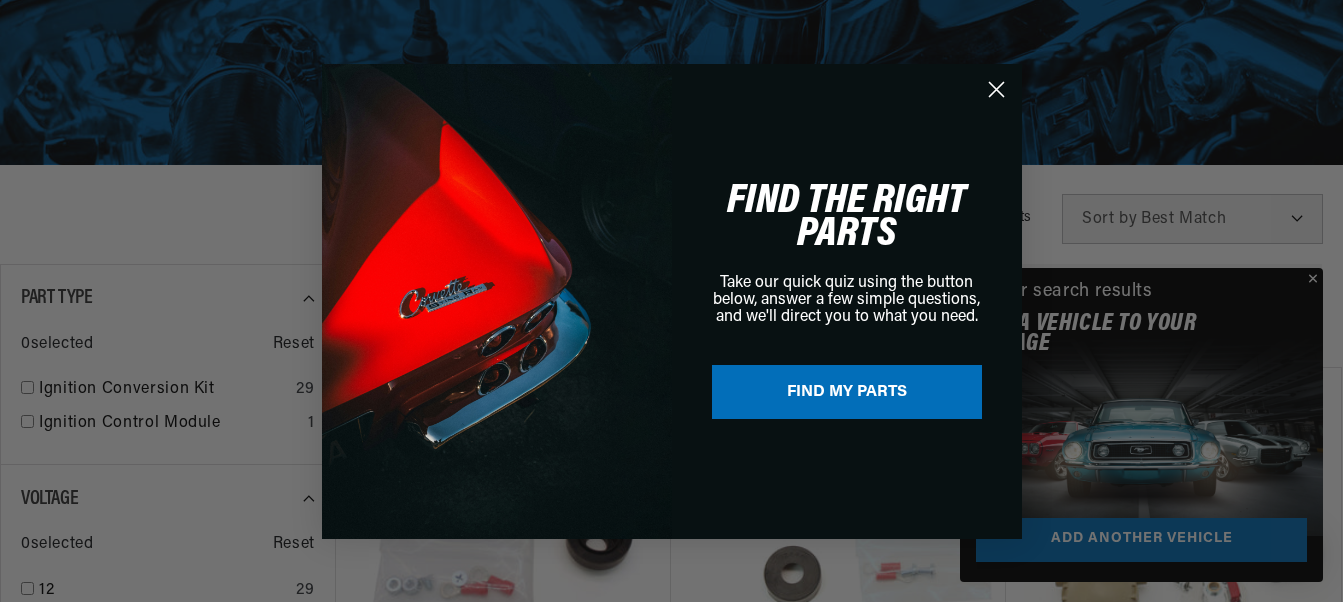 click 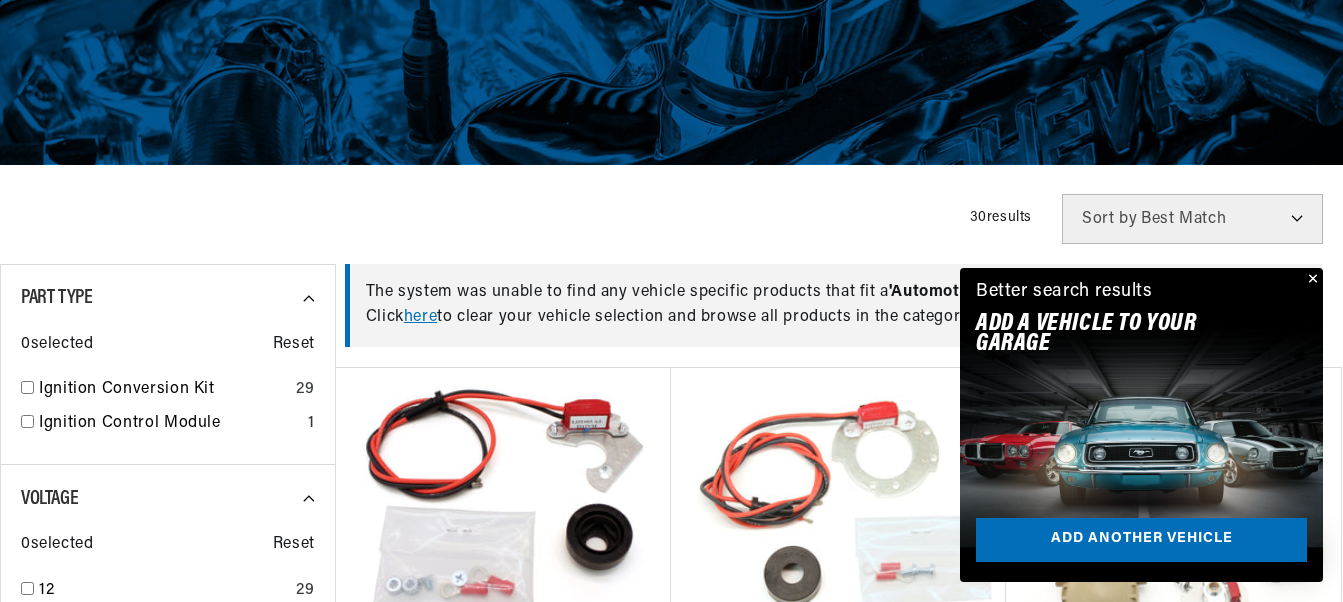 click at bounding box center (1311, 280) 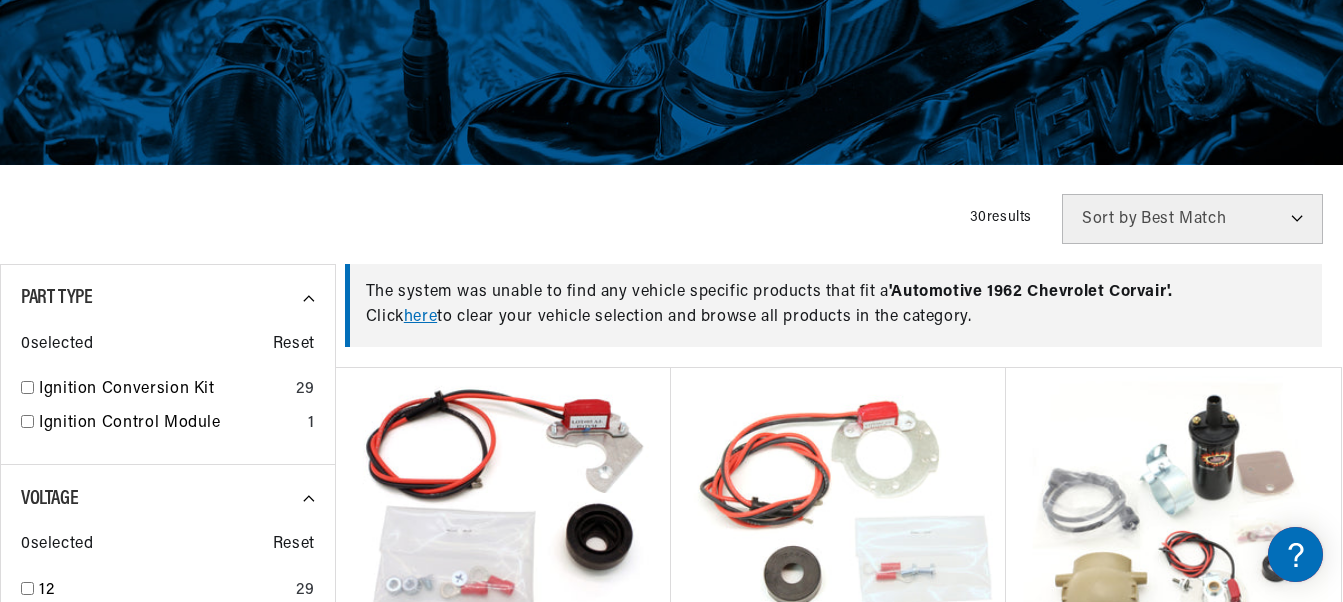 scroll, scrollTop: 0, scrollLeft: 747, axis: horizontal 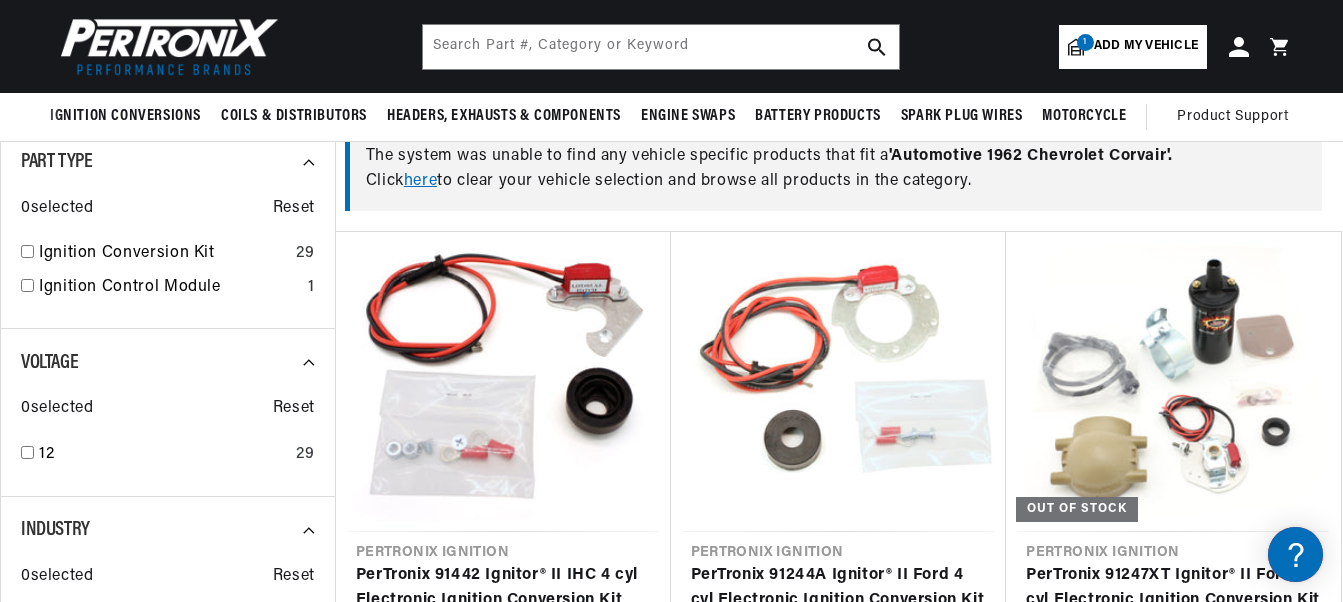 click on "1" at bounding box center [1085, 42] 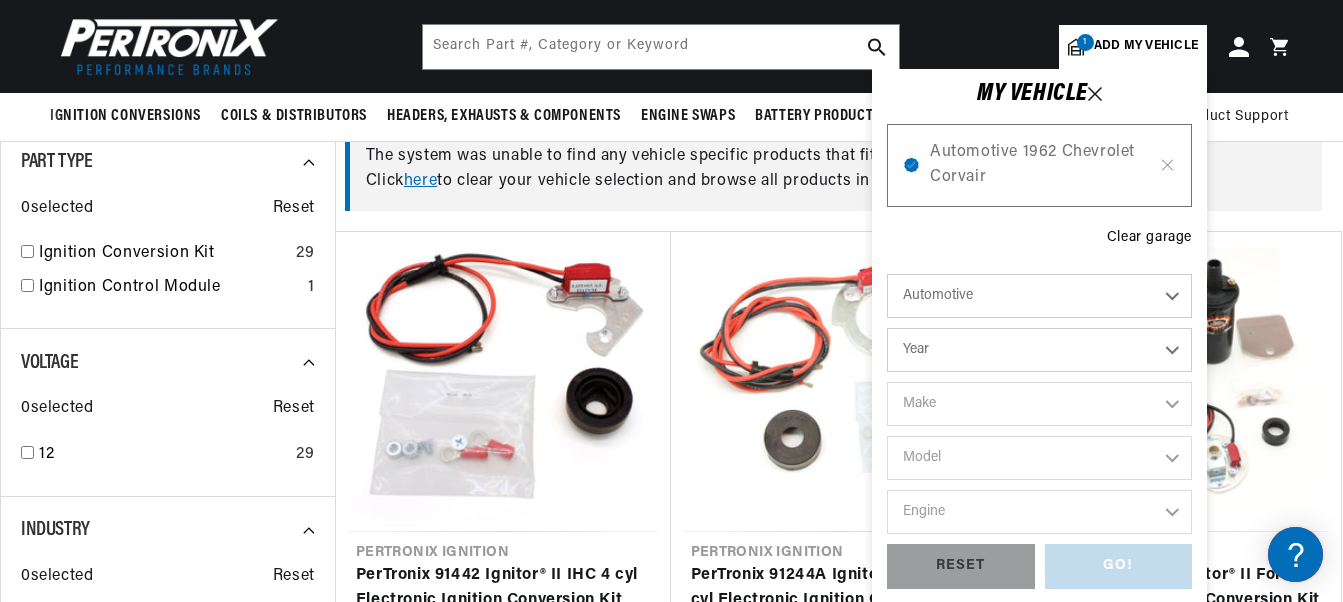 scroll, scrollTop: 0, scrollLeft: 0, axis: both 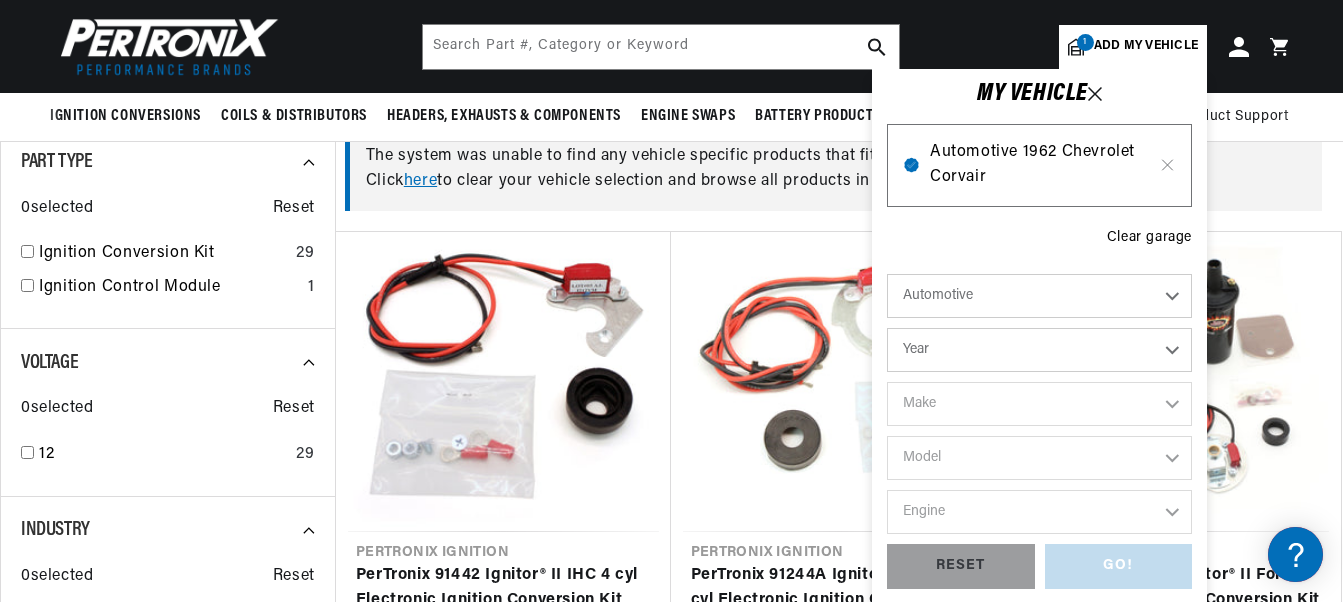 click on "Automotive 1962 Chevrolet Corvair" at bounding box center [1039, 165] 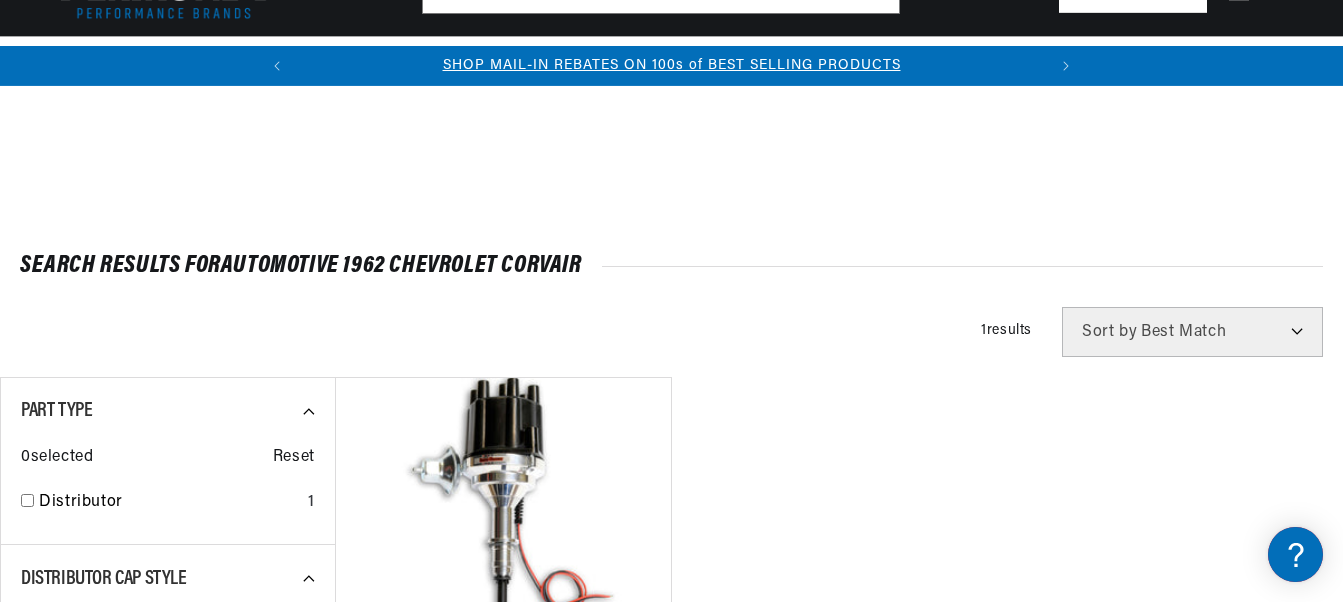 scroll, scrollTop: 340, scrollLeft: 0, axis: vertical 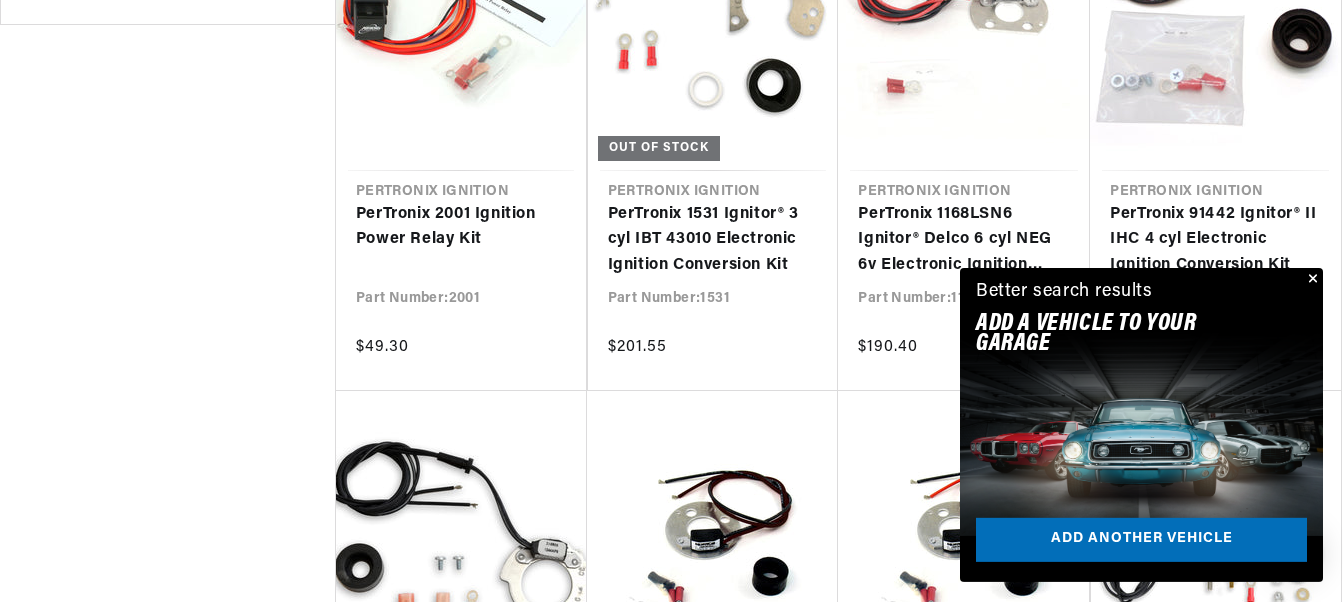 click at bounding box center (1311, 280) 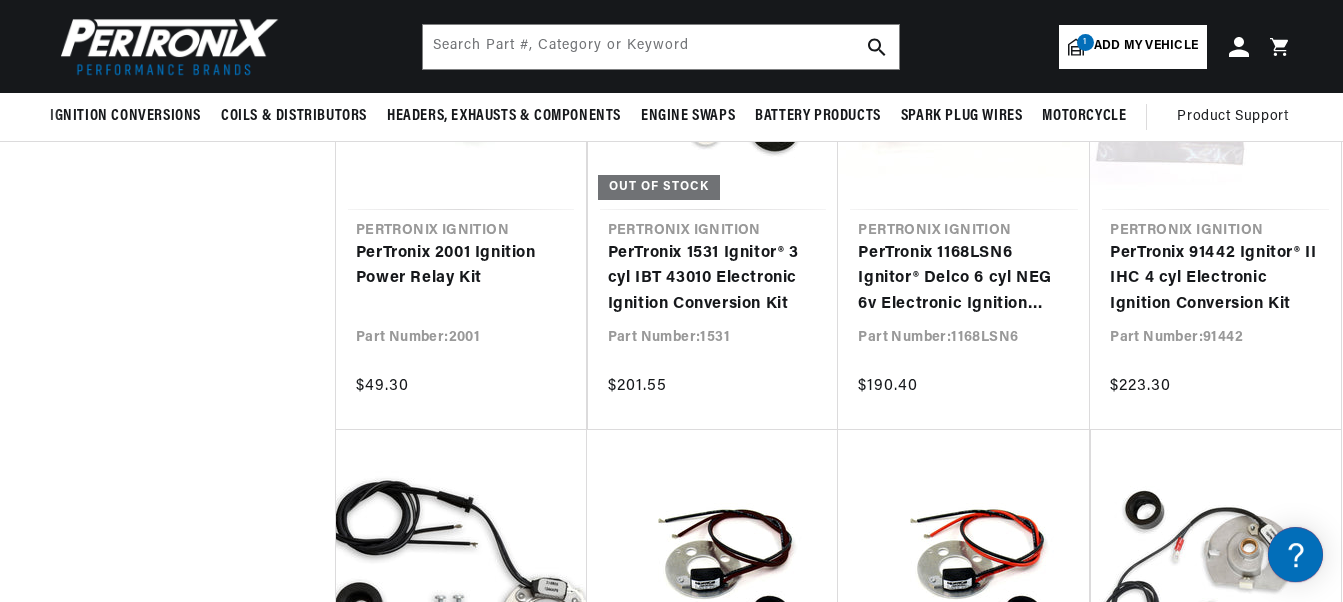 scroll, scrollTop: 1740, scrollLeft: 0, axis: vertical 